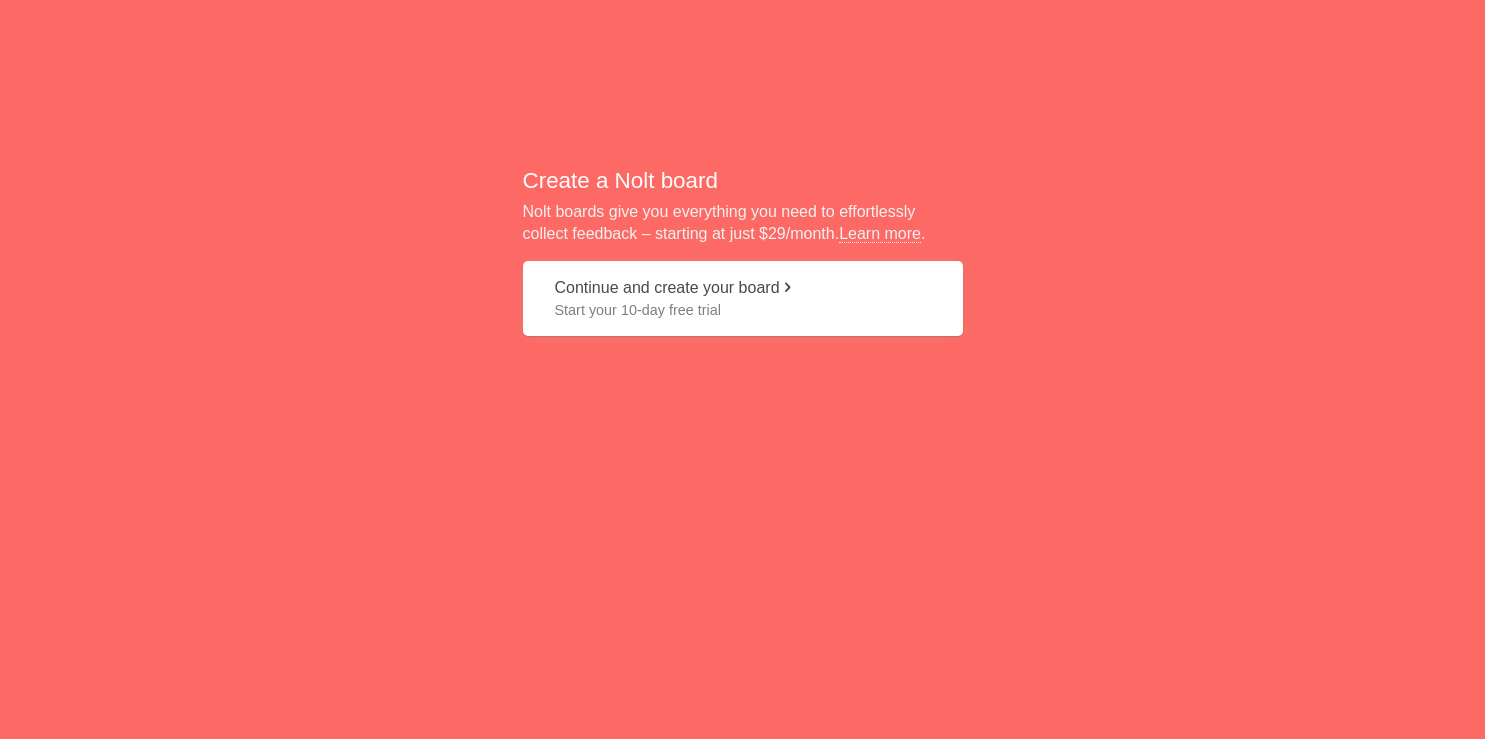 scroll, scrollTop: 0, scrollLeft: 0, axis: both 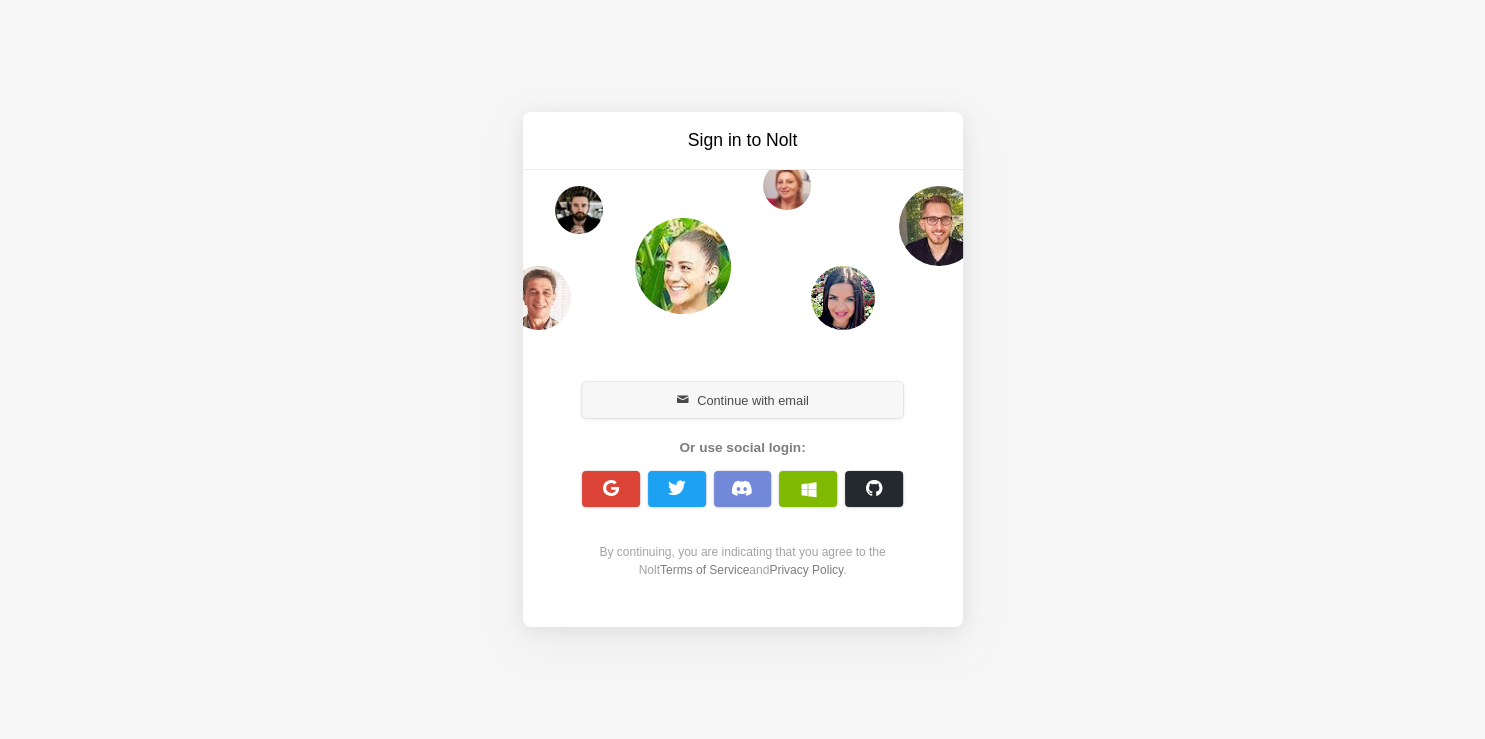 click on "Continue with email" at bounding box center (743, 400) 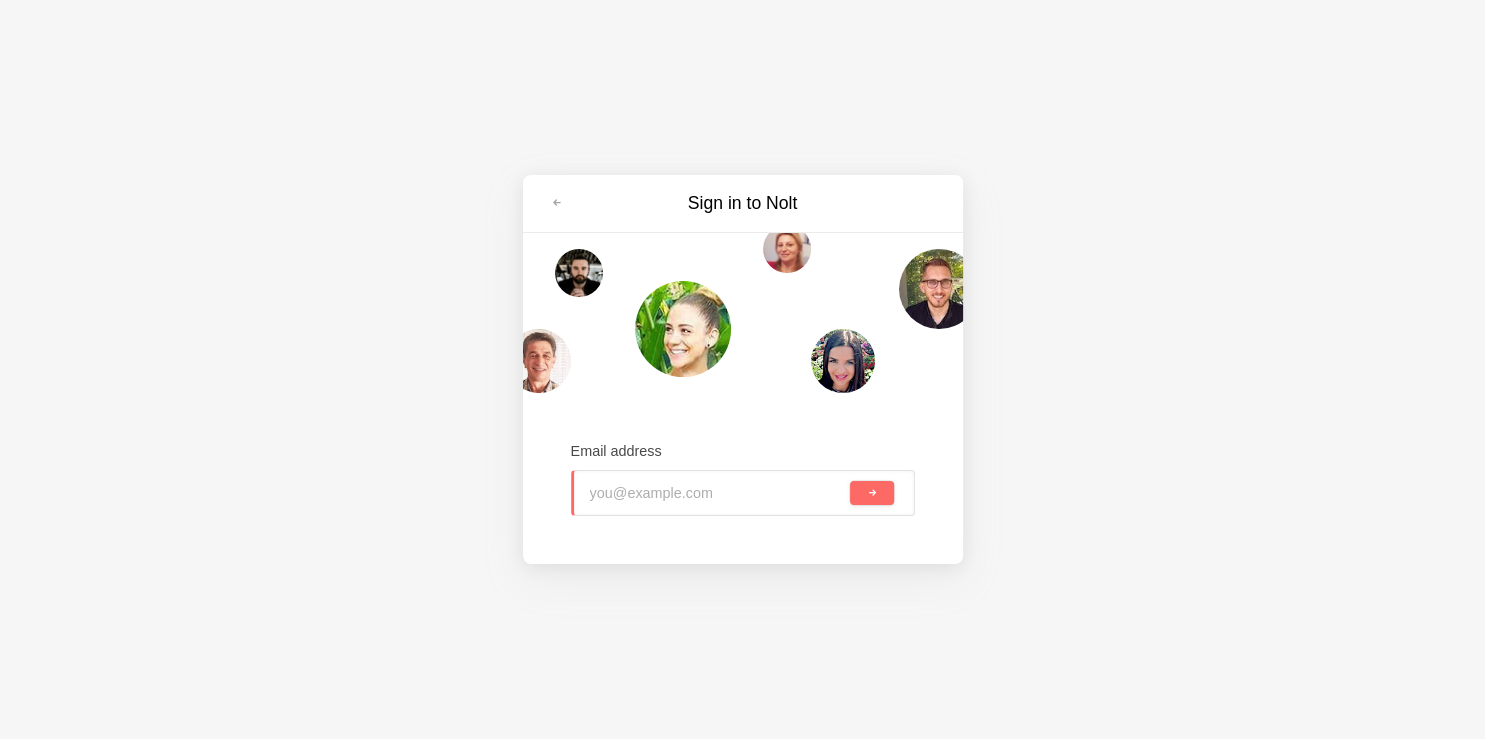 click at bounding box center [718, 493] 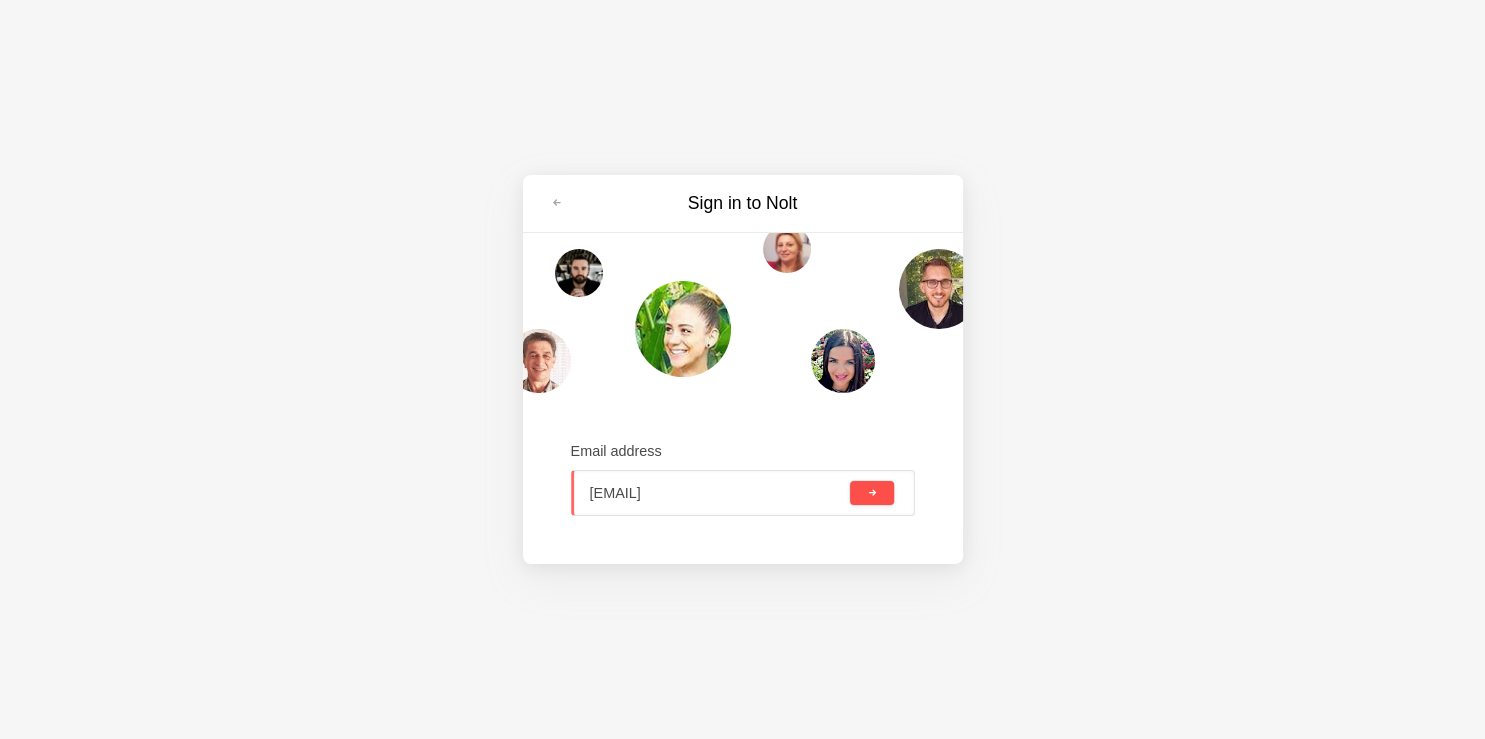 click at bounding box center [871, 493] 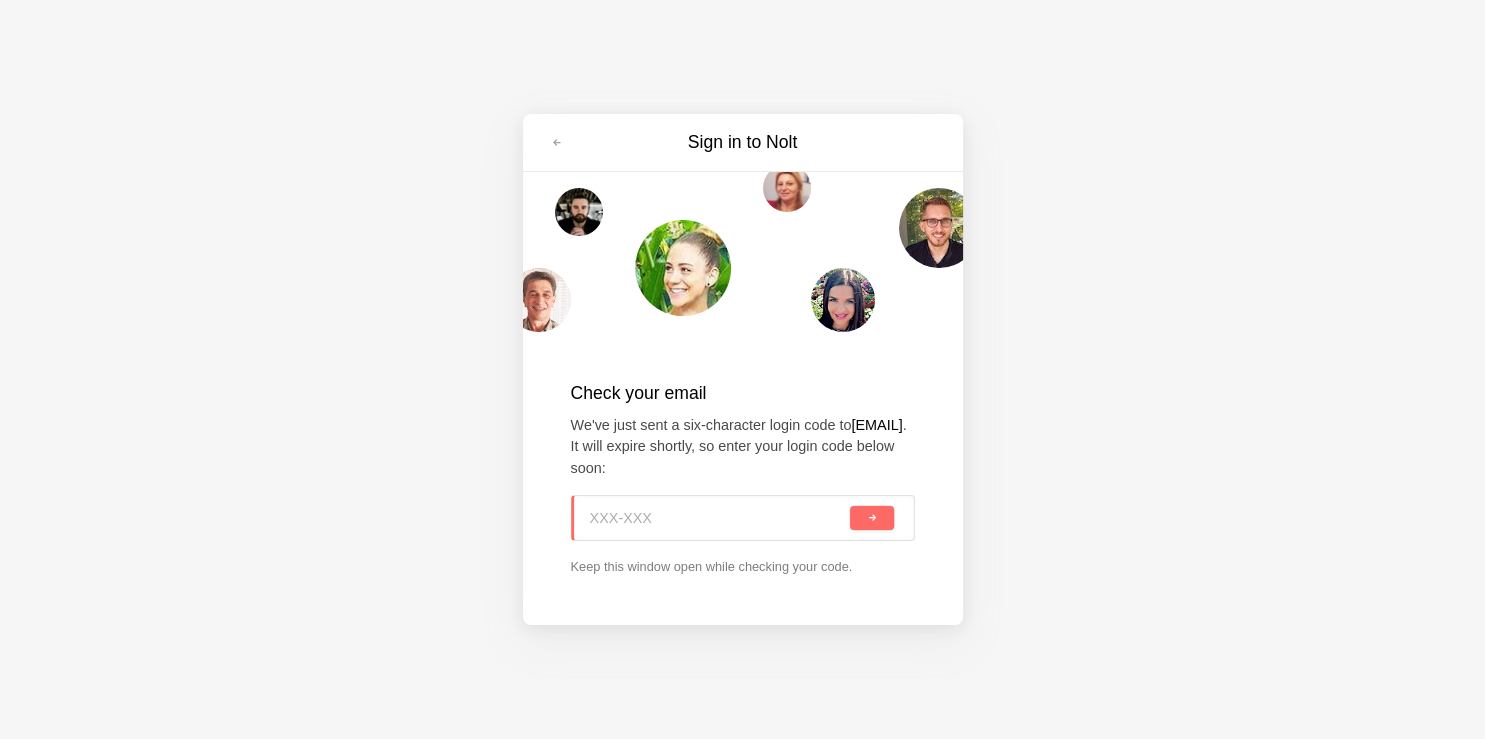 paste on "JEF-K81" 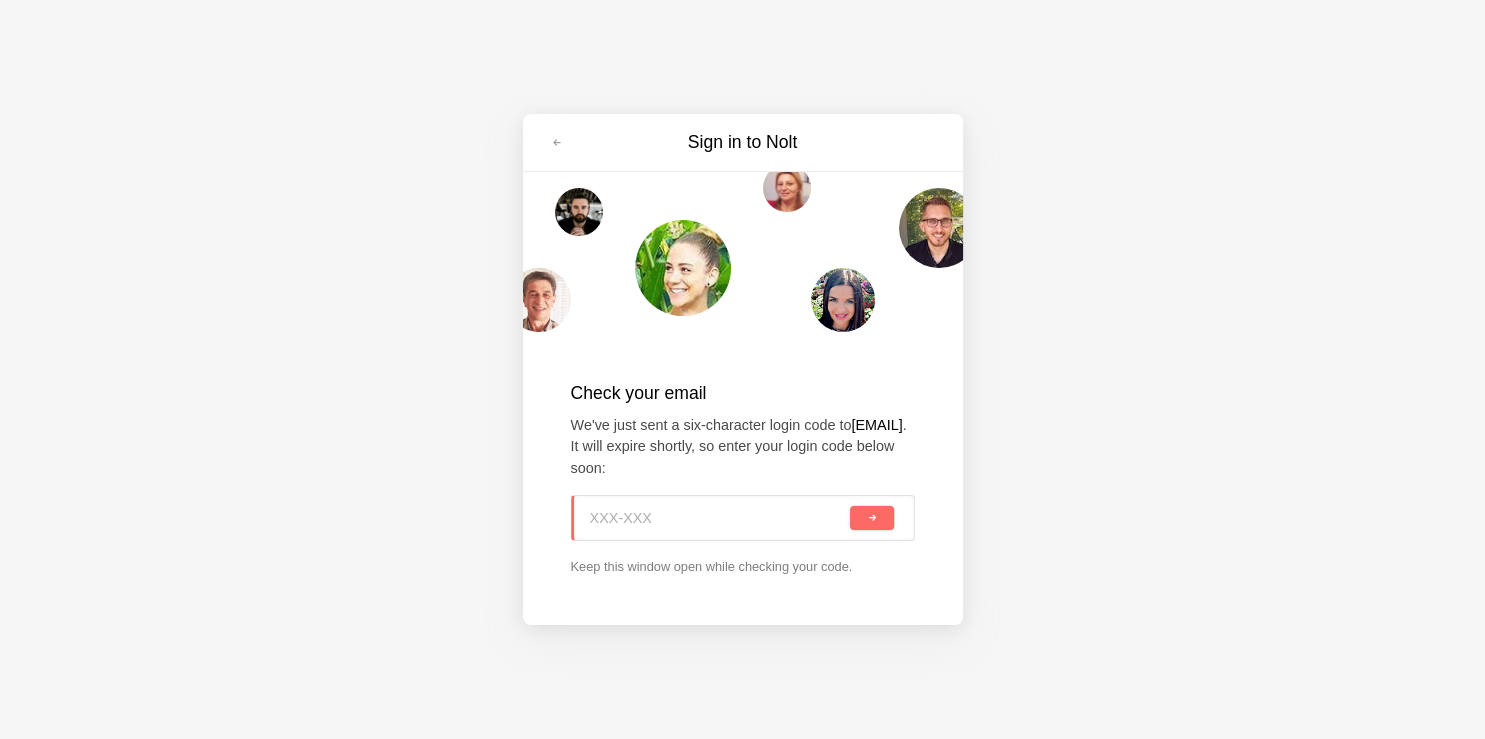 type on "JEF-K81" 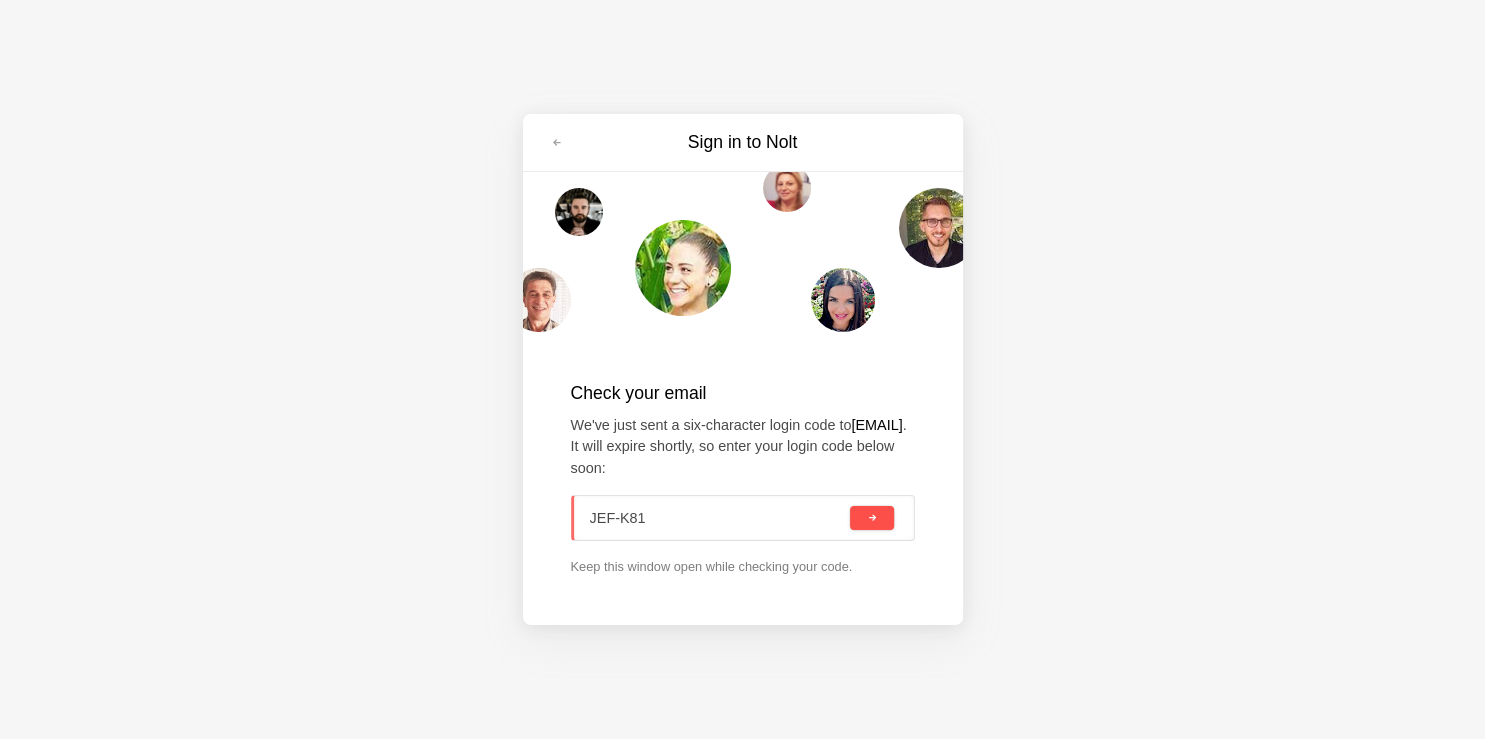 click at bounding box center (871, 518) 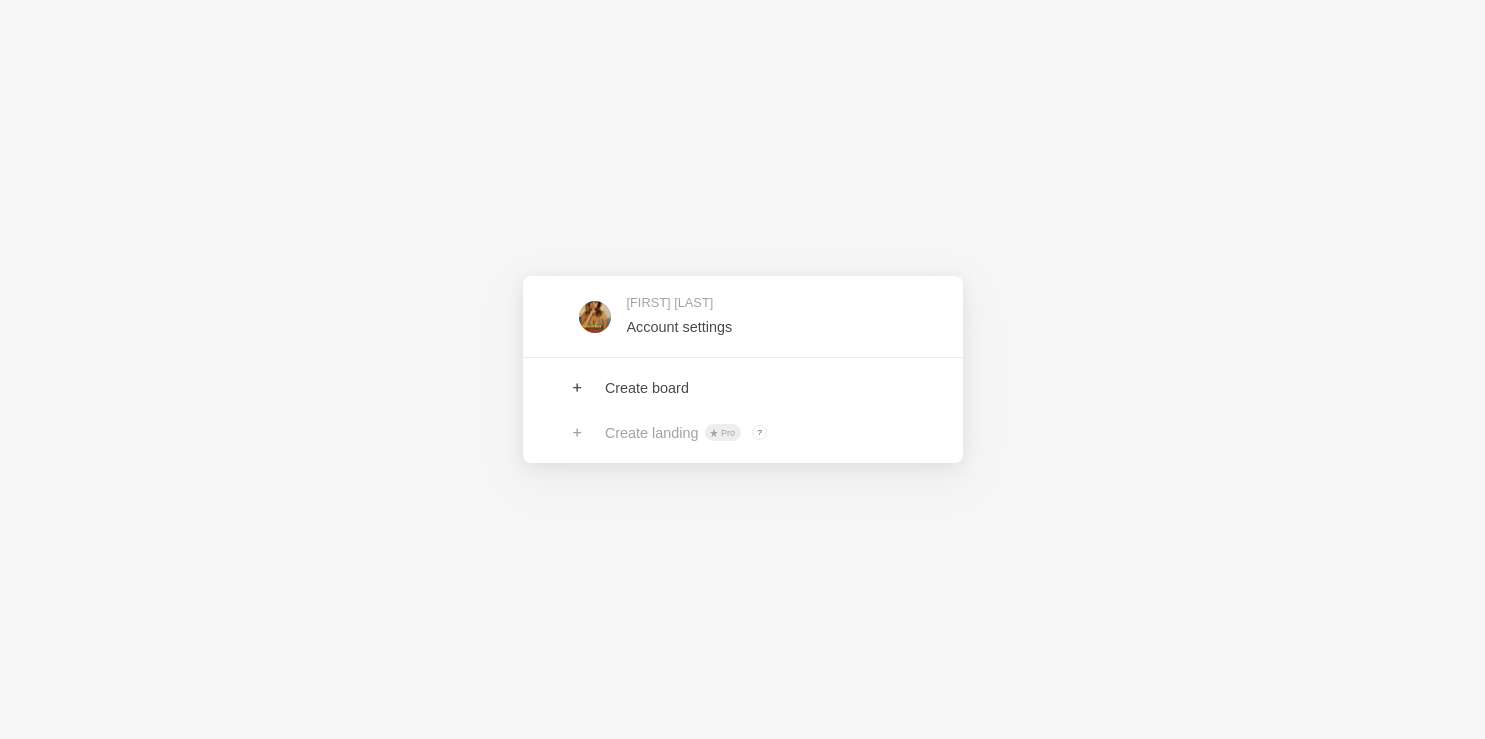 scroll, scrollTop: 0, scrollLeft: 0, axis: both 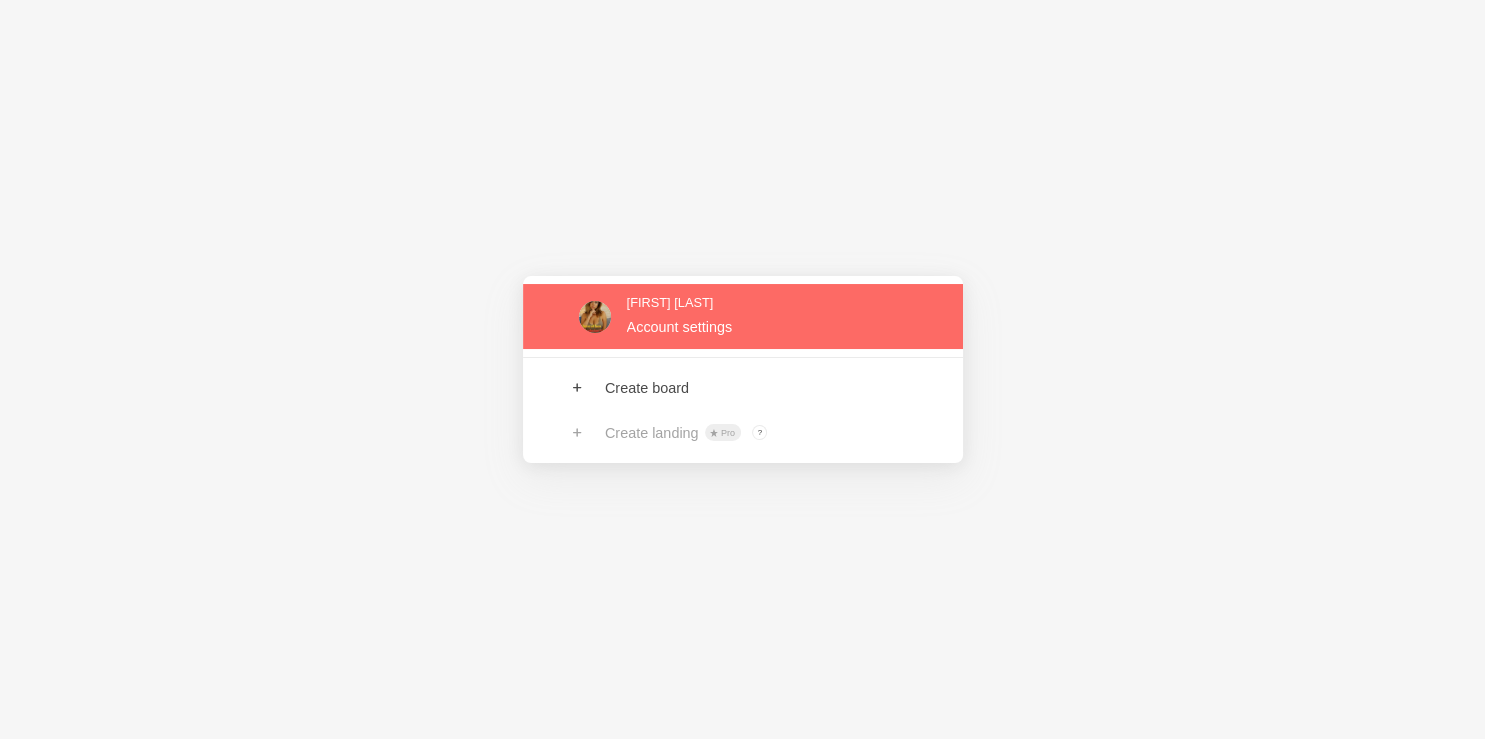 click at bounding box center [743, 316] 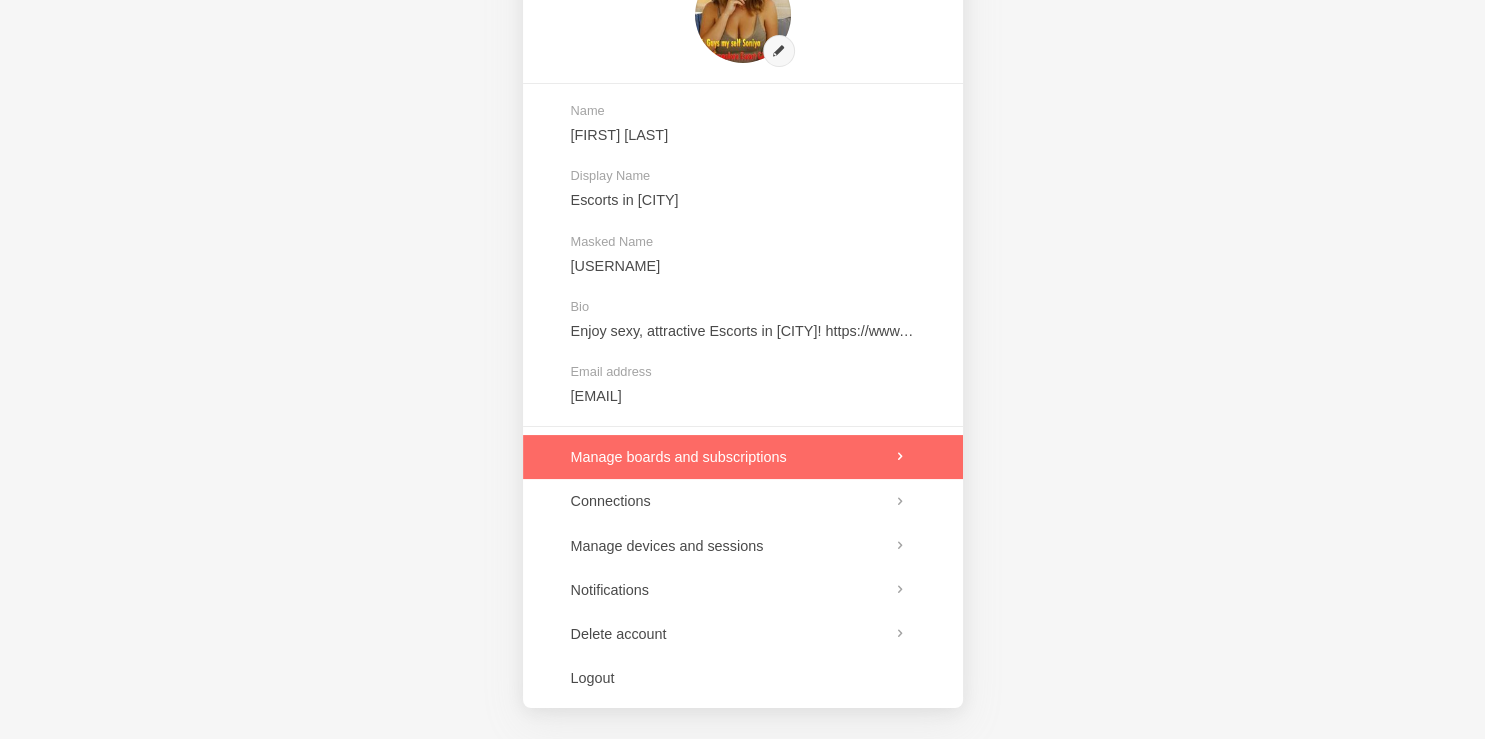 scroll, scrollTop: 18, scrollLeft: 0, axis: vertical 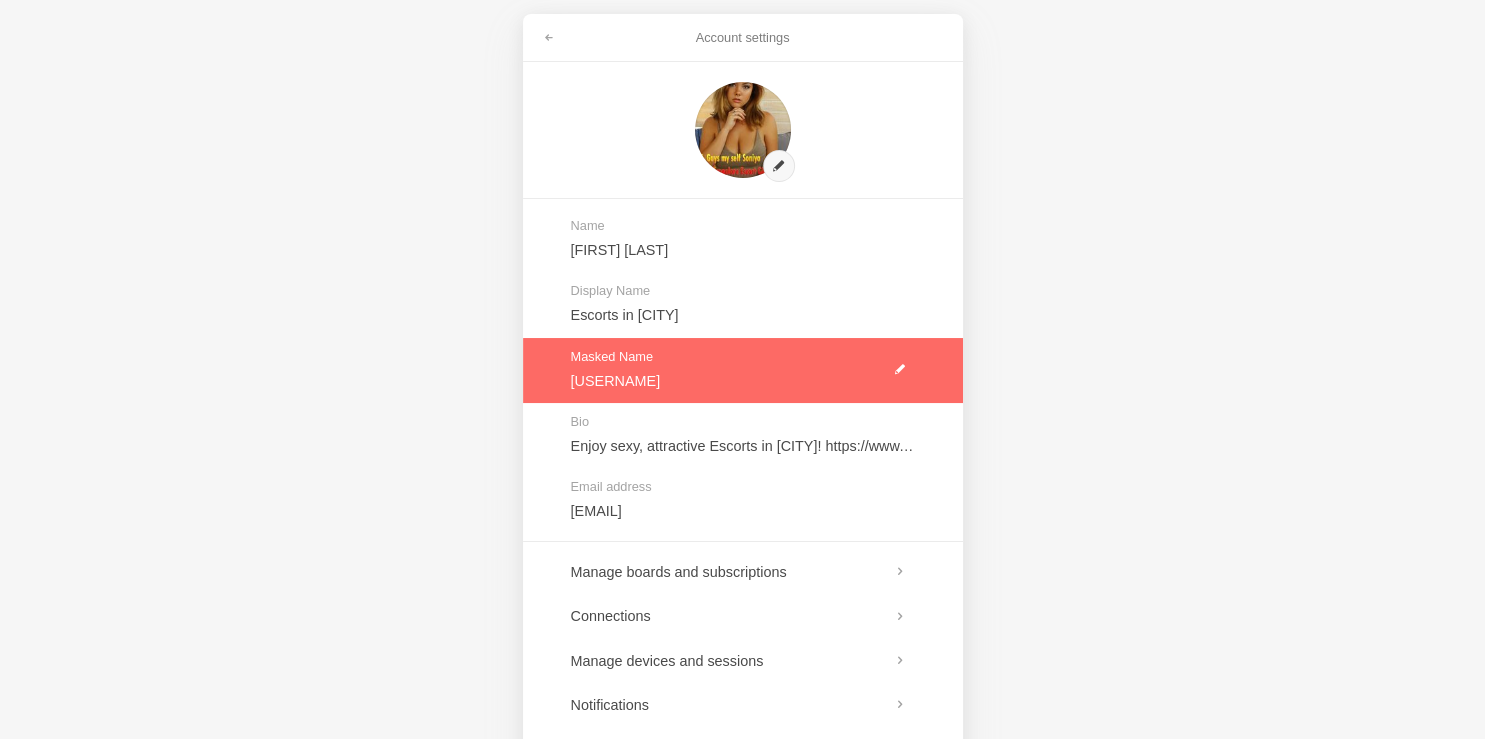 click at bounding box center [743, 370] 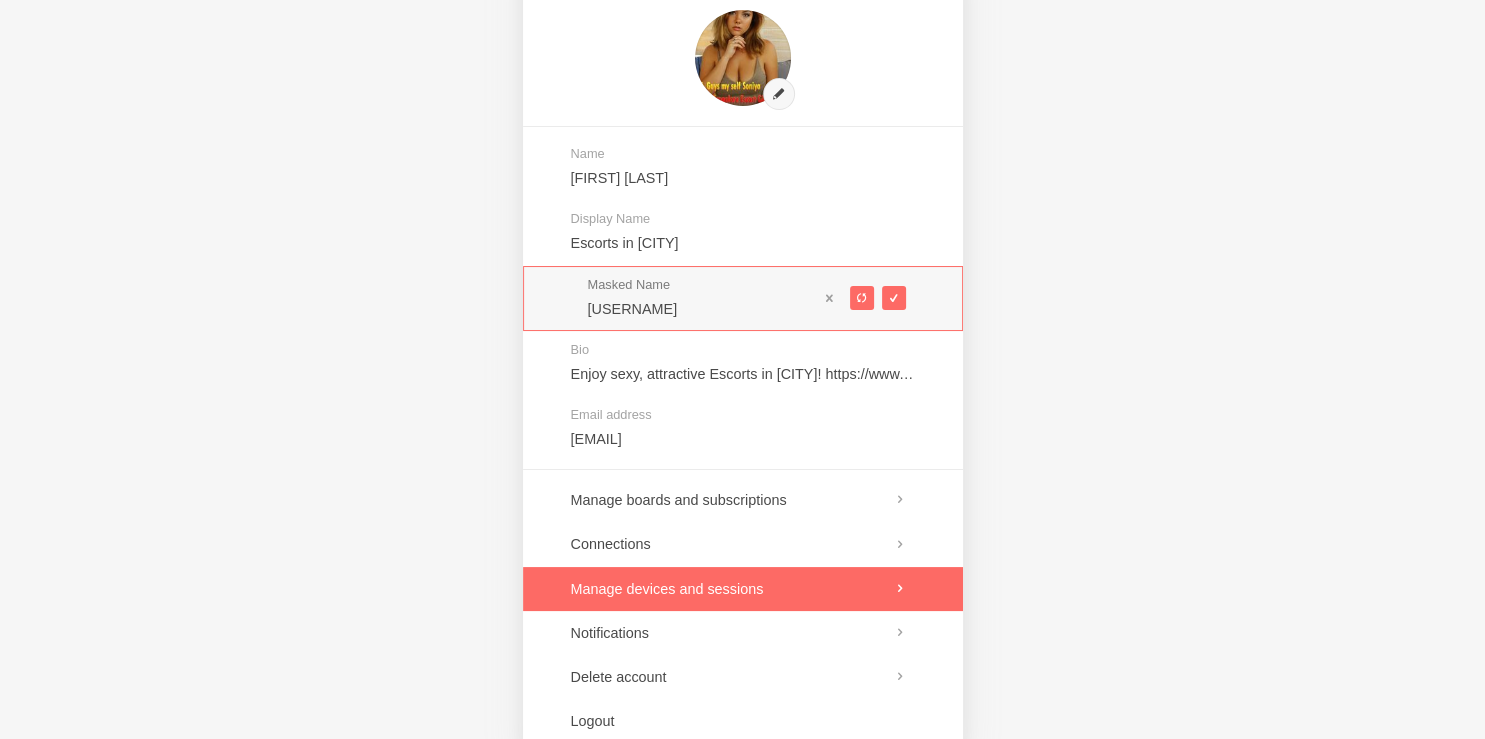 scroll, scrollTop: 133, scrollLeft: 0, axis: vertical 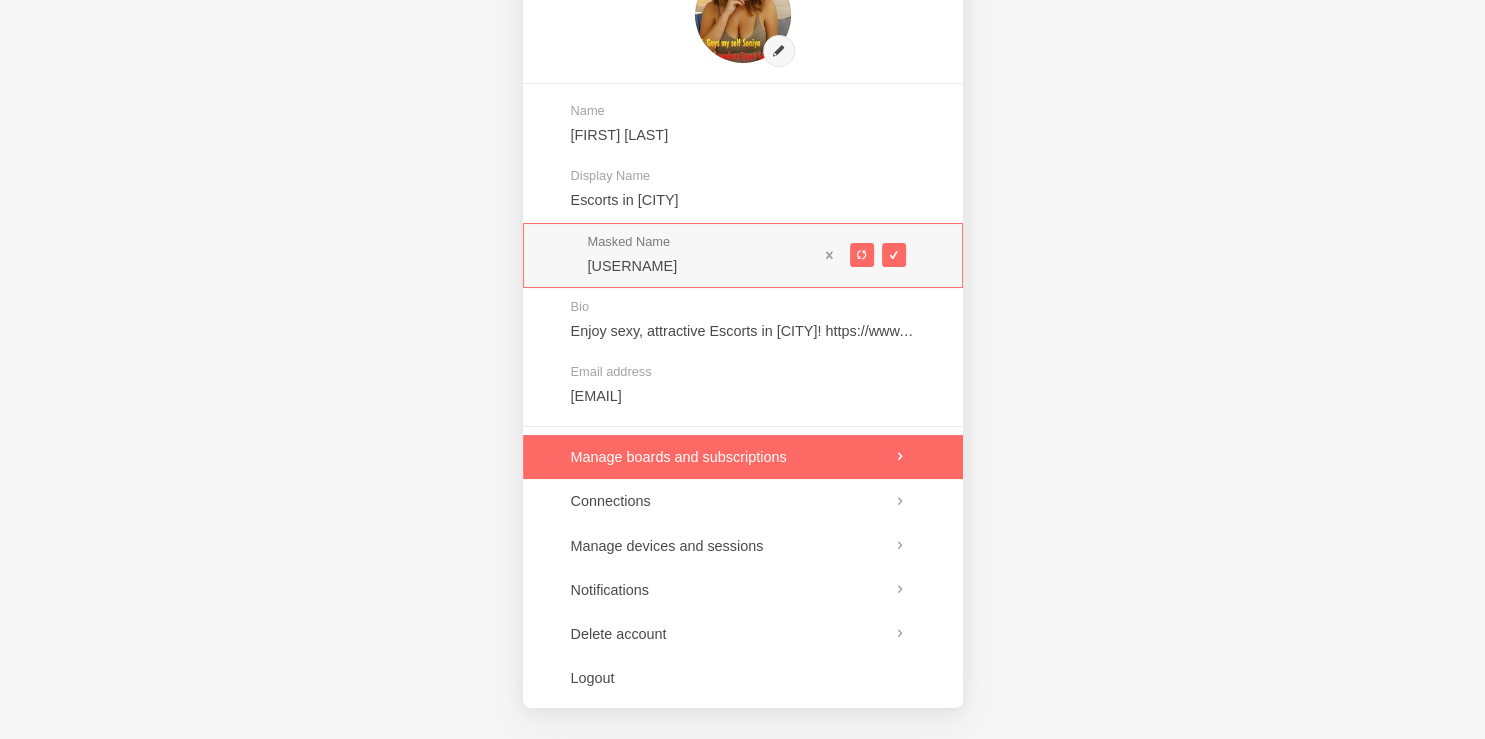 click at bounding box center (743, 457) 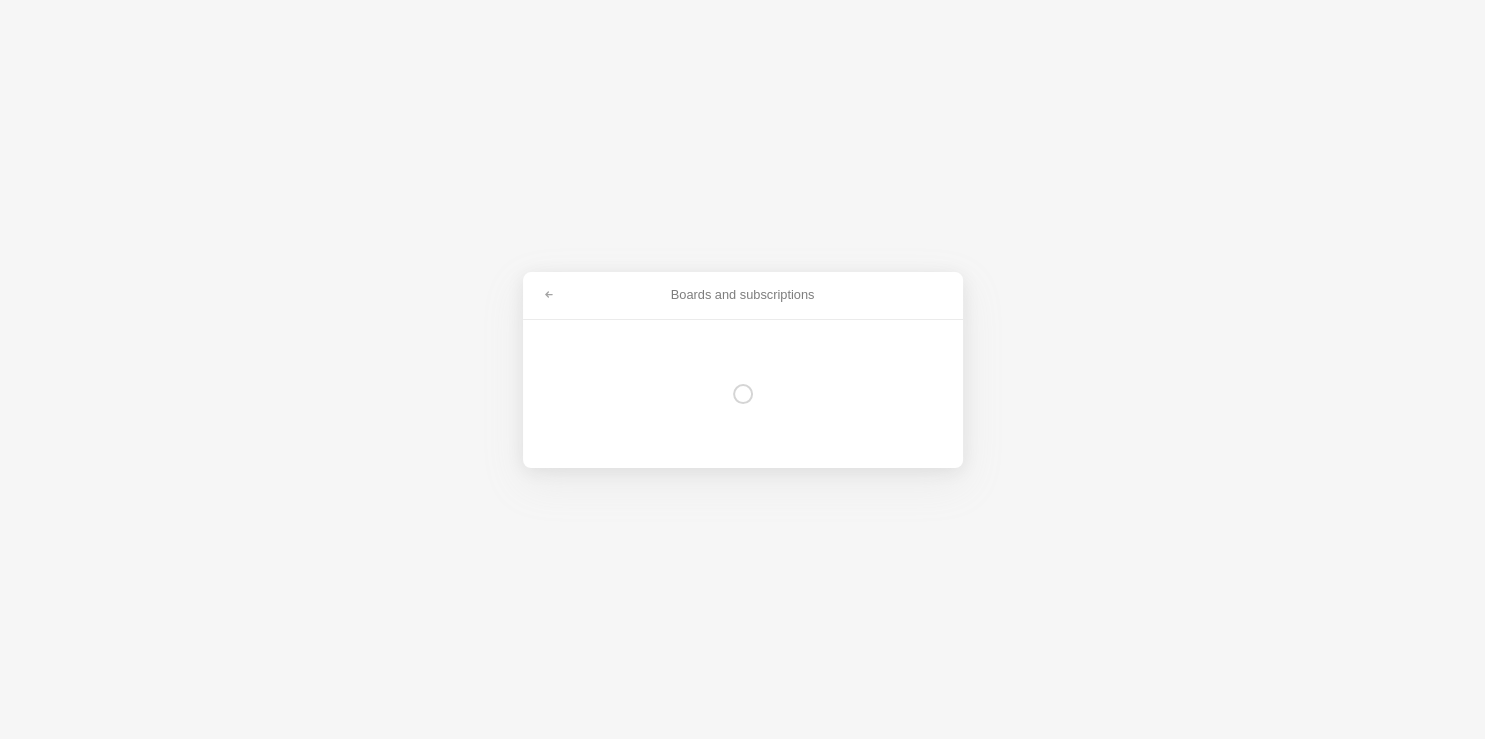 scroll, scrollTop: 0, scrollLeft: 0, axis: both 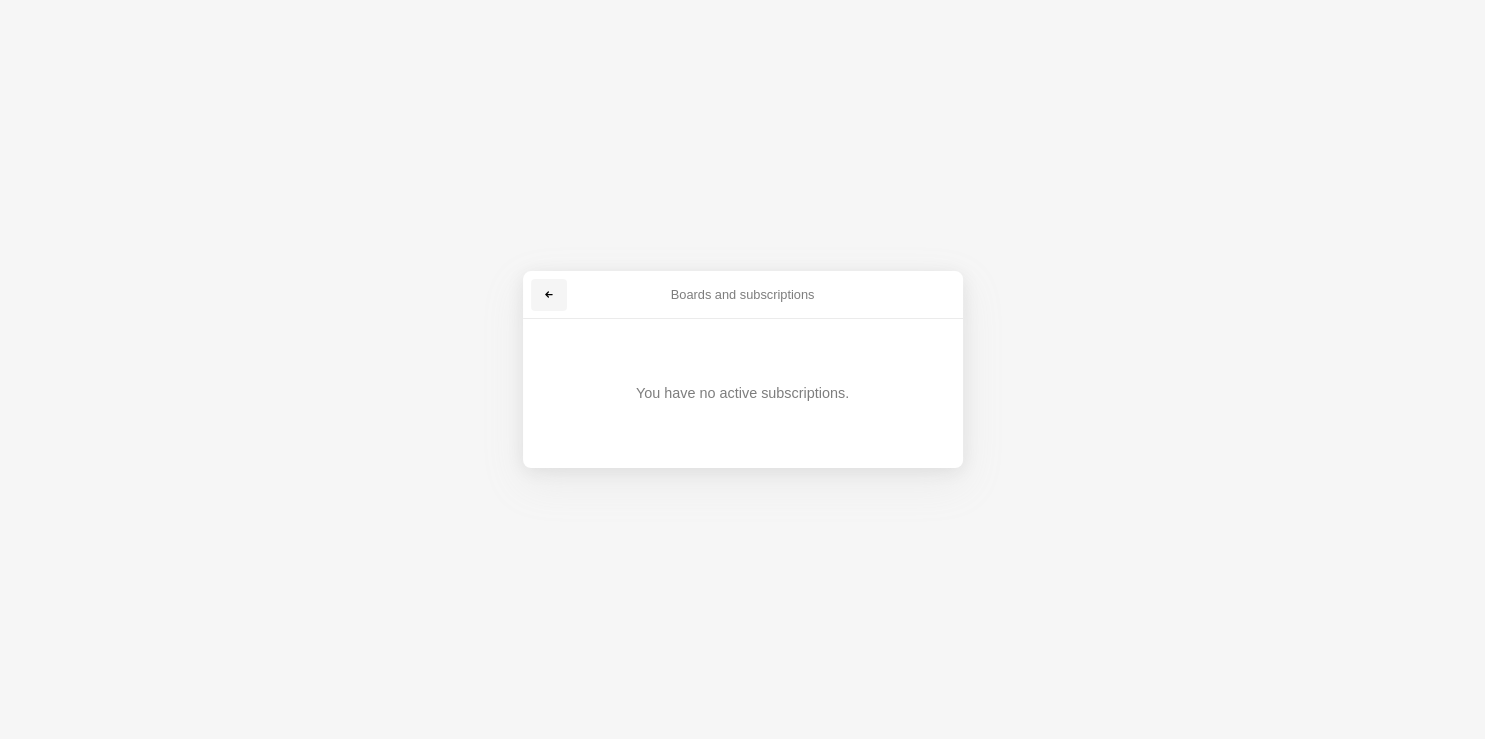 click at bounding box center [549, 295] 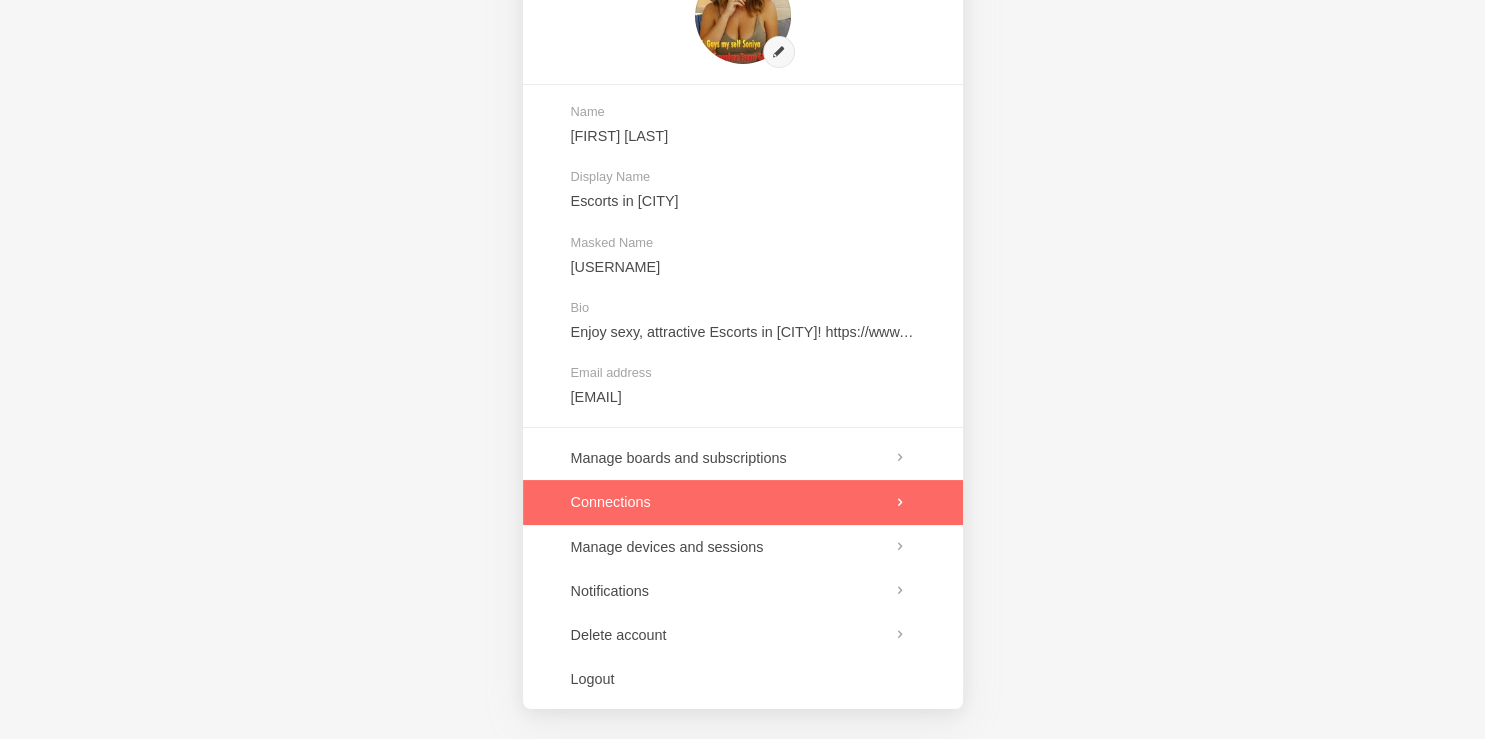 scroll, scrollTop: 133, scrollLeft: 0, axis: vertical 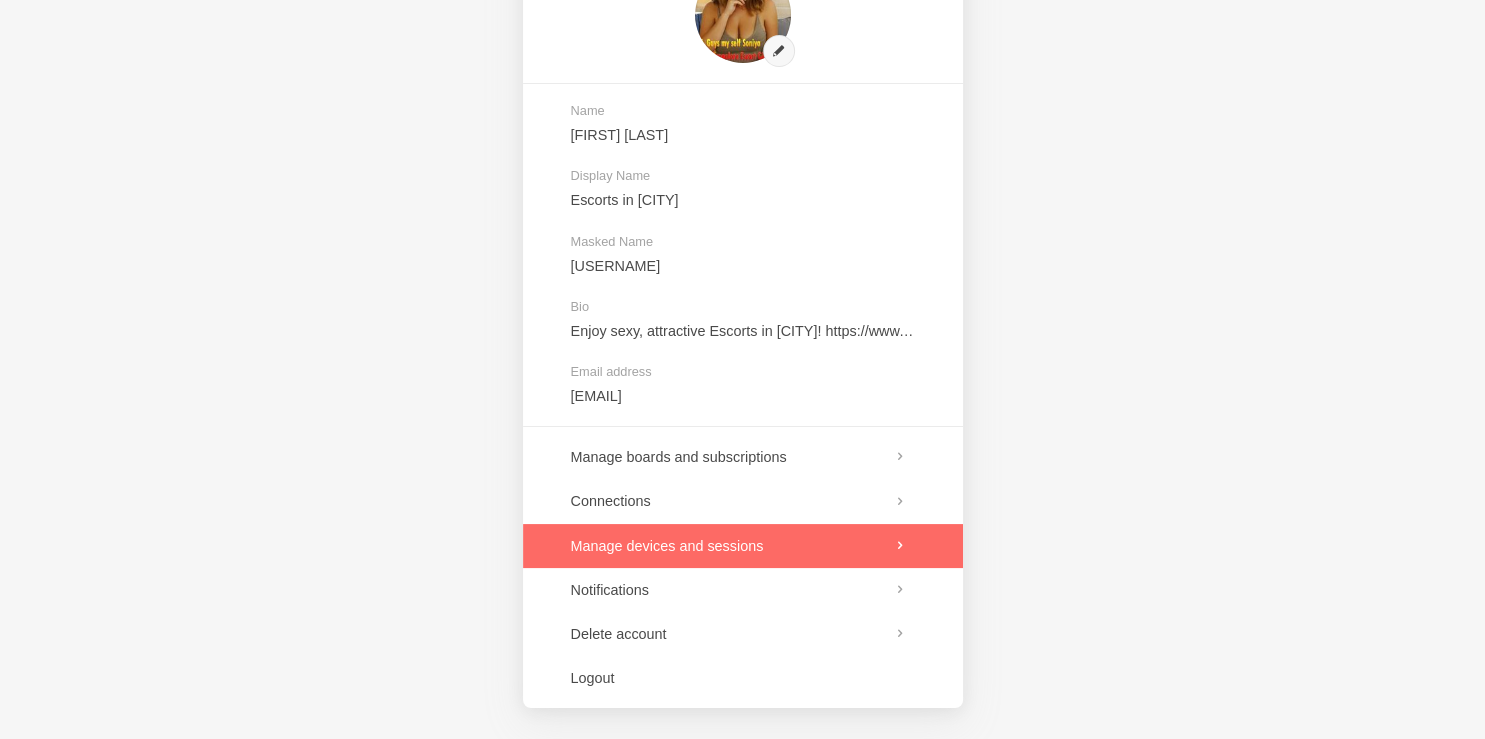 click at bounding box center [743, 546] 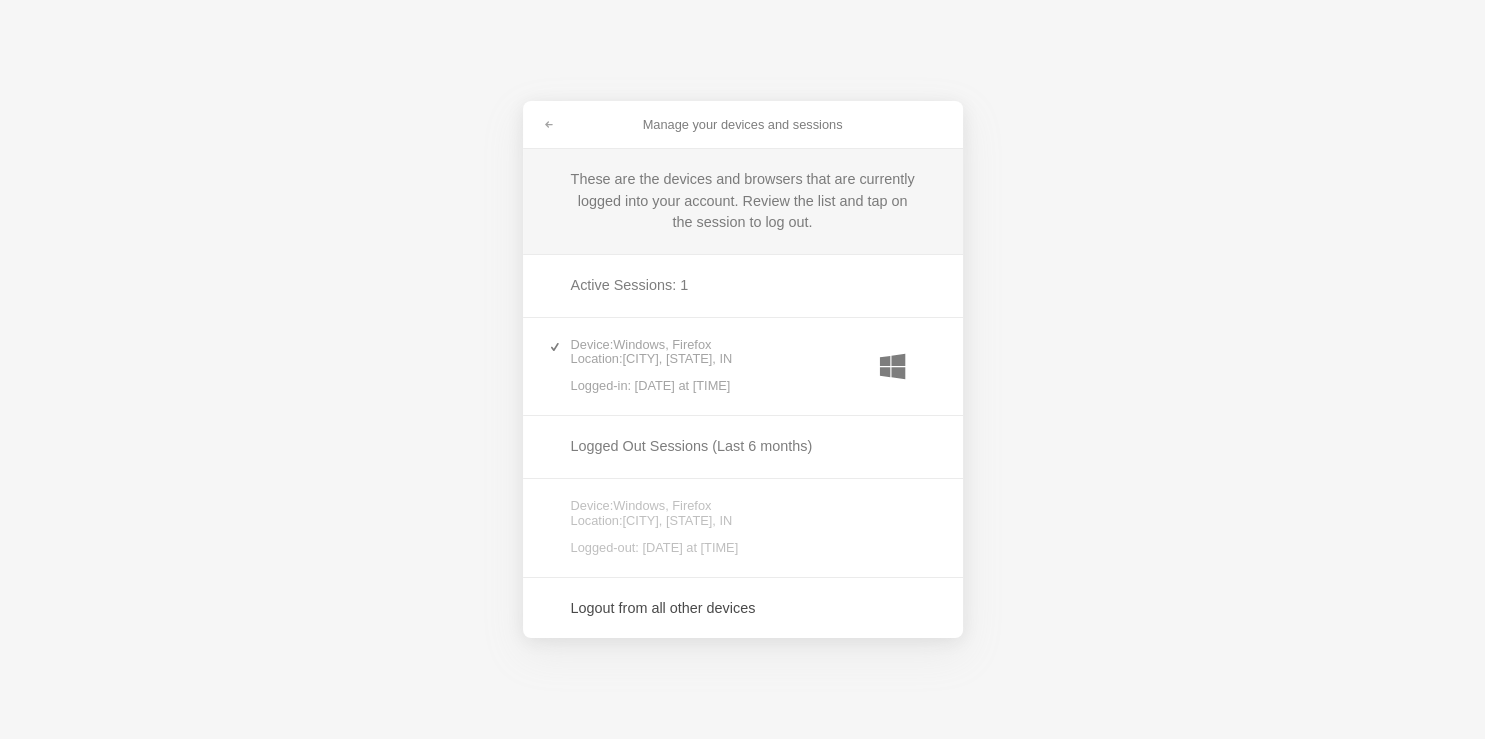 click on "Manage your devices and sessions These are the devices and browsers that are currently logged into your account. Review the list and tap on the session to log out. Active Sessions: 1 Device:  Windows, Firefox Location:  Gurugram, HR, IN Logged-in: 6th August, 2025 at 3:28 pm Logged Out Sessions (Last 6 months) Device:  Windows, Firefox Location:  Gurugram, HR, IN Logged-out: 6th August, 2025 at 3:28 pm Logout from all other devices" at bounding box center [742, 369] 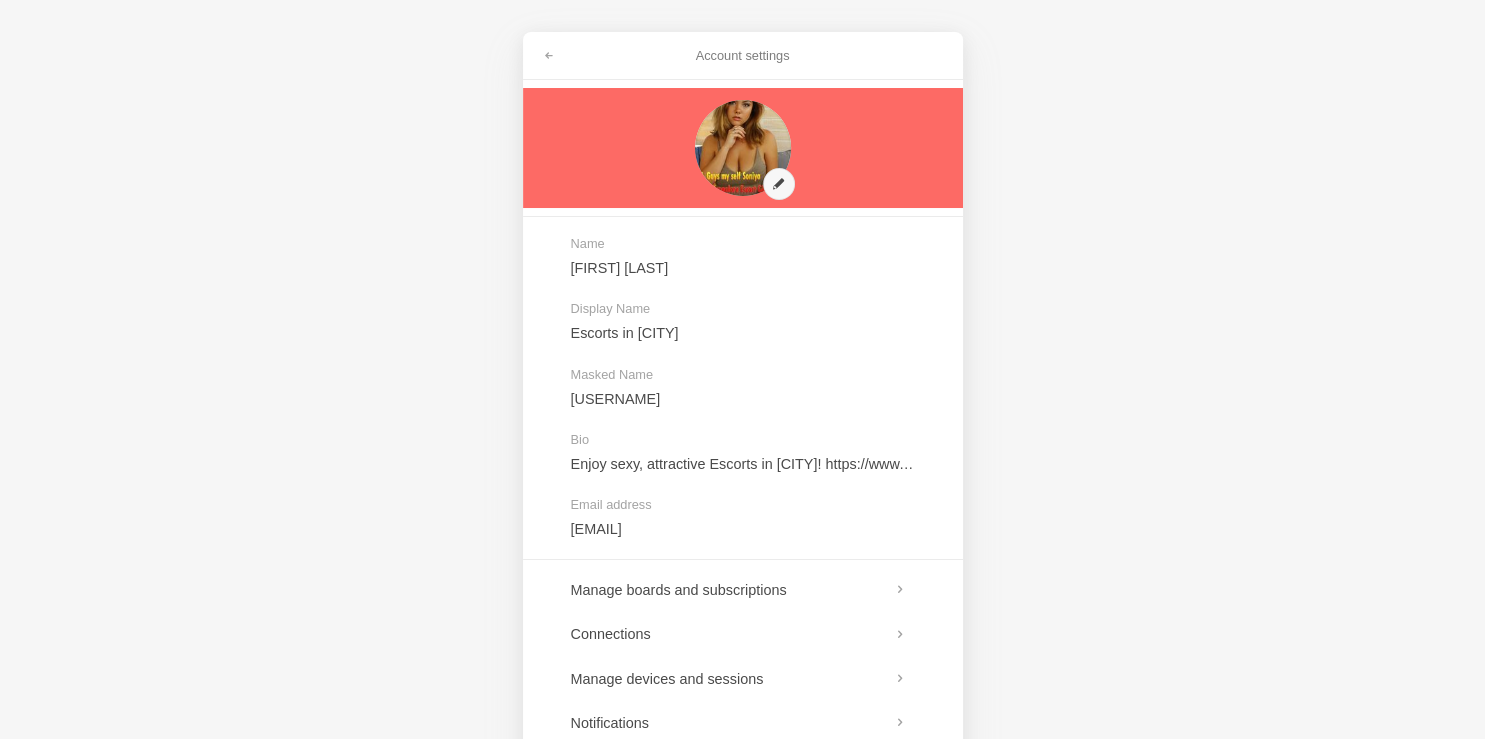 click at bounding box center [743, 148] 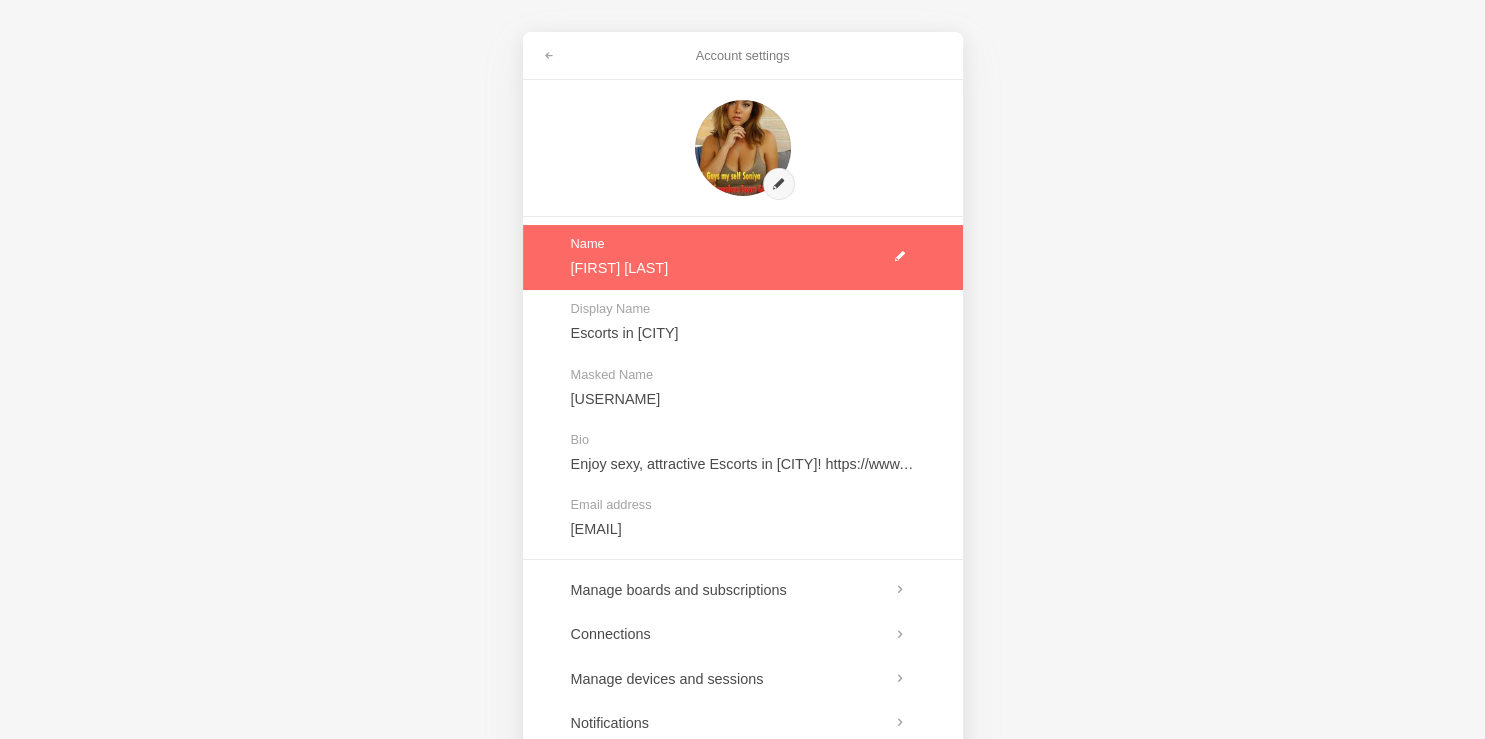 click at bounding box center (743, 257) 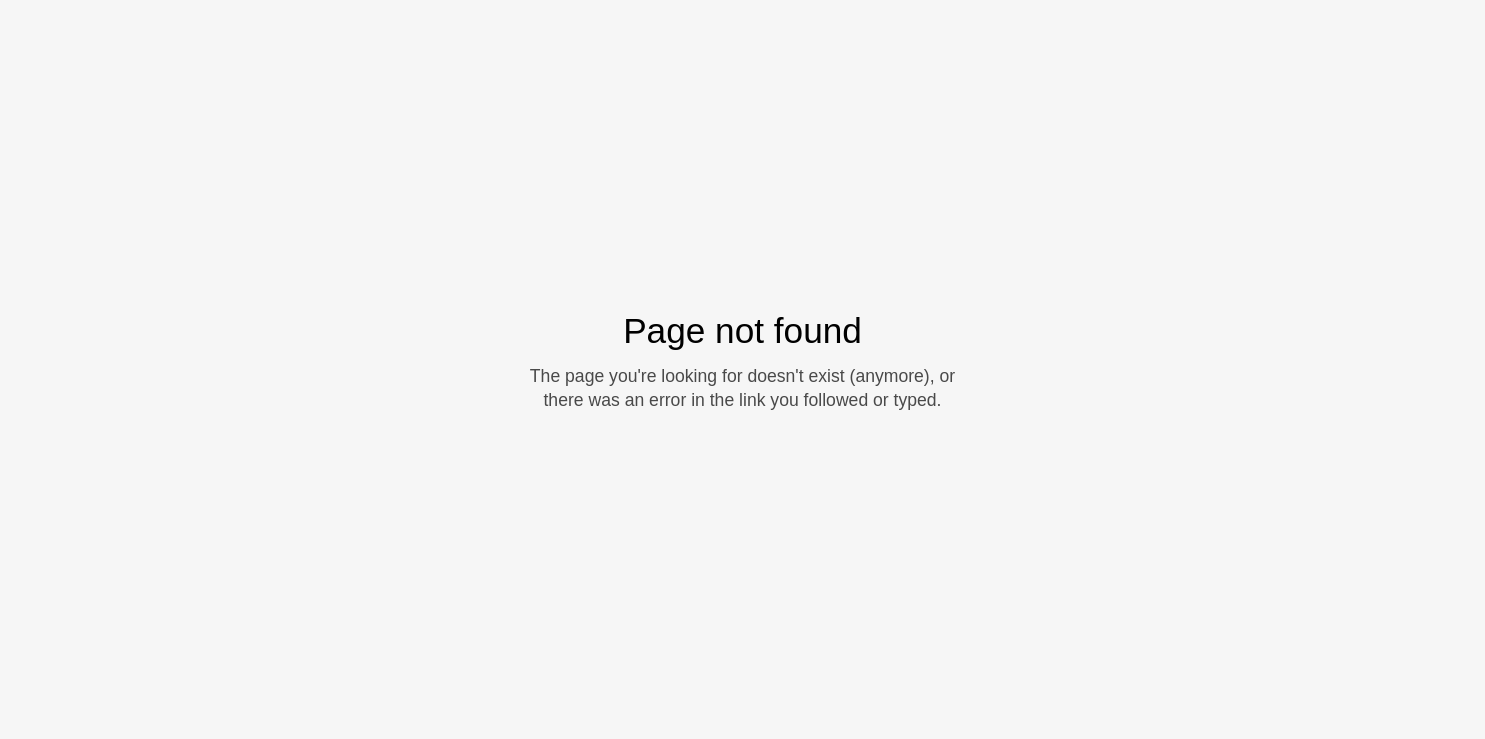 scroll, scrollTop: 0, scrollLeft: 0, axis: both 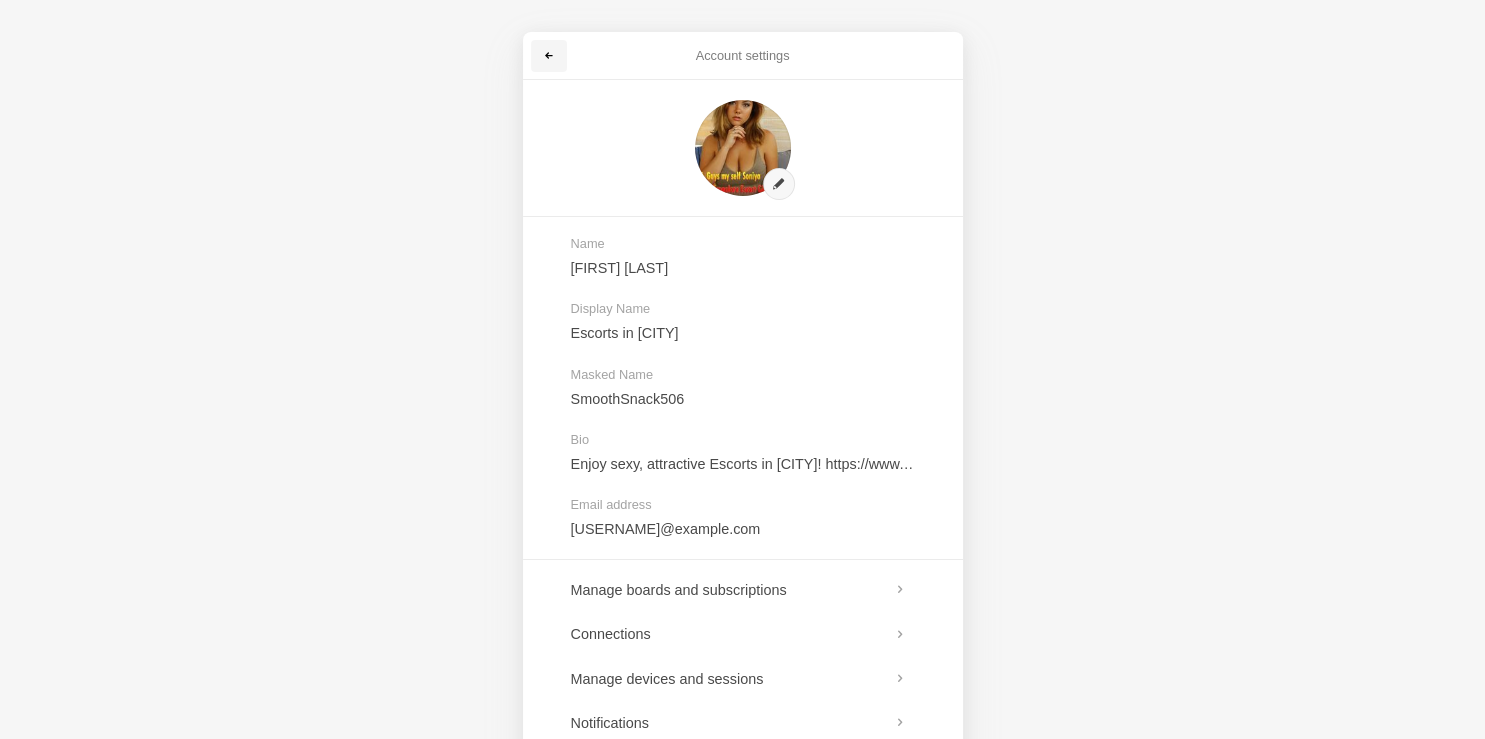 click at bounding box center [549, 56] 